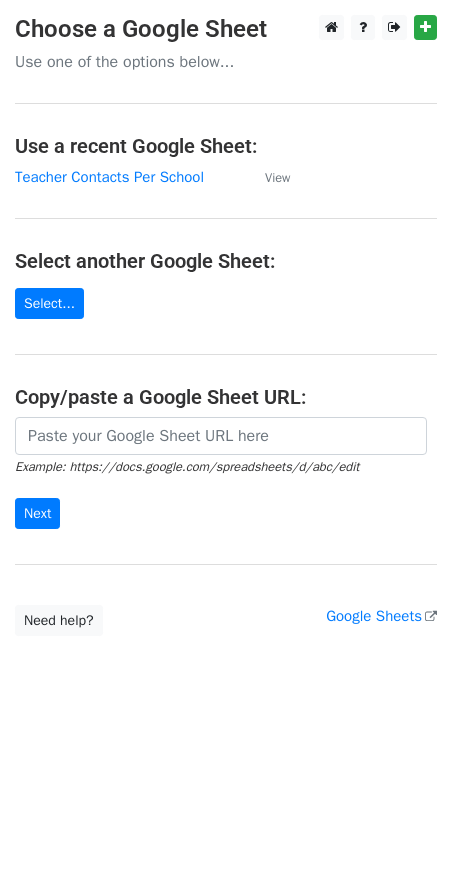 scroll, scrollTop: 0, scrollLeft: 0, axis: both 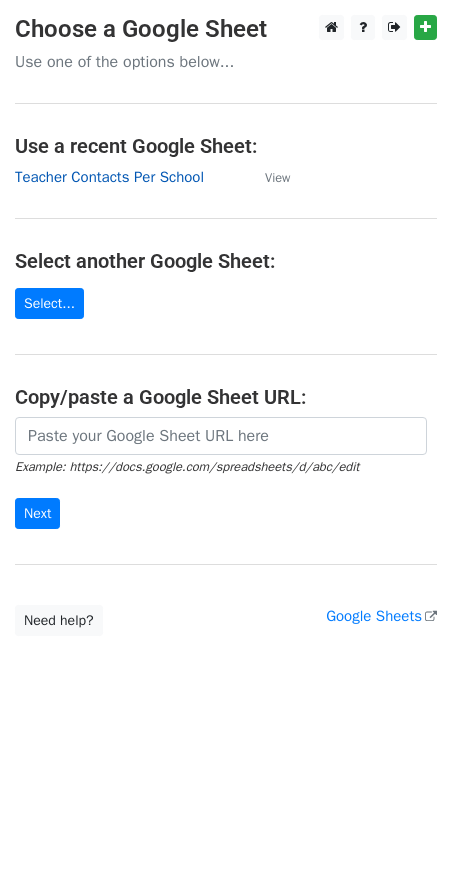 click on "Teacher Contacts Per School" at bounding box center [109, 177] 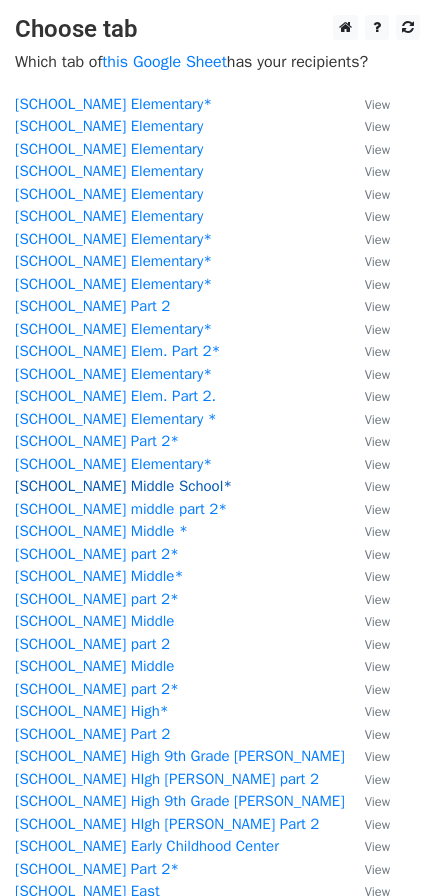 scroll, scrollTop: 408, scrollLeft: 0, axis: vertical 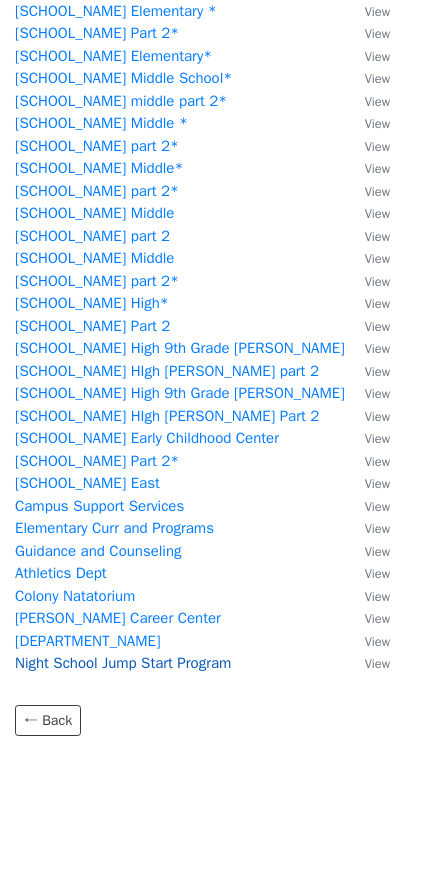click on "Night  School Jump Start Program" at bounding box center (123, 663) 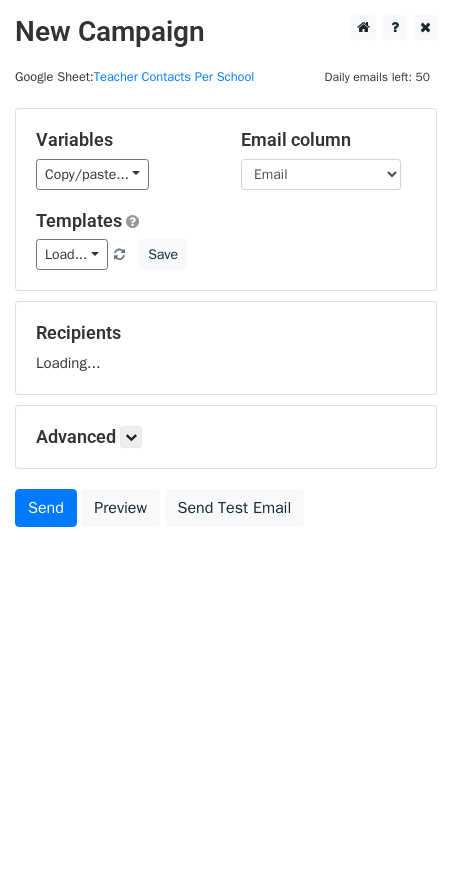 scroll, scrollTop: 0, scrollLeft: 0, axis: both 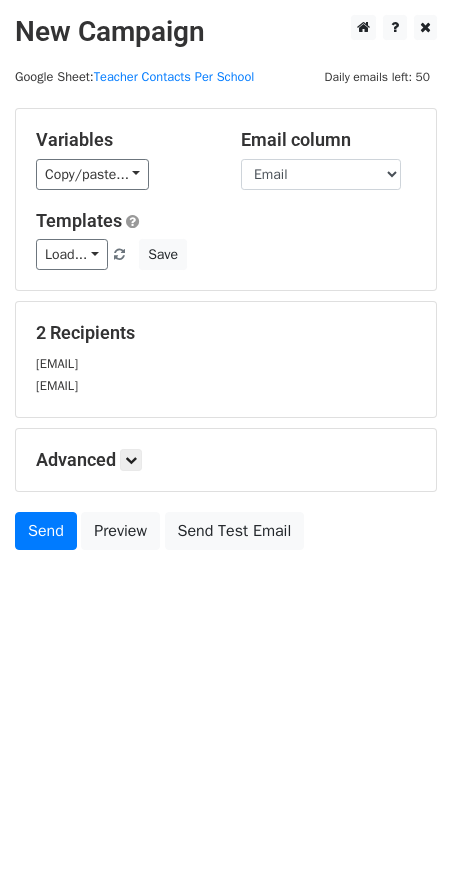 click on "Teacher Contacts Per School" at bounding box center (174, 77) 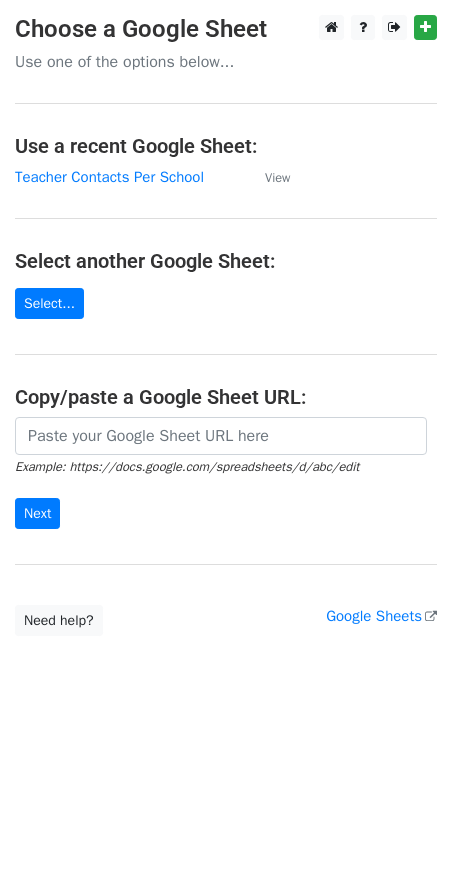 scroll, scrollTop: 0, scrollLeft: 0, axis: both 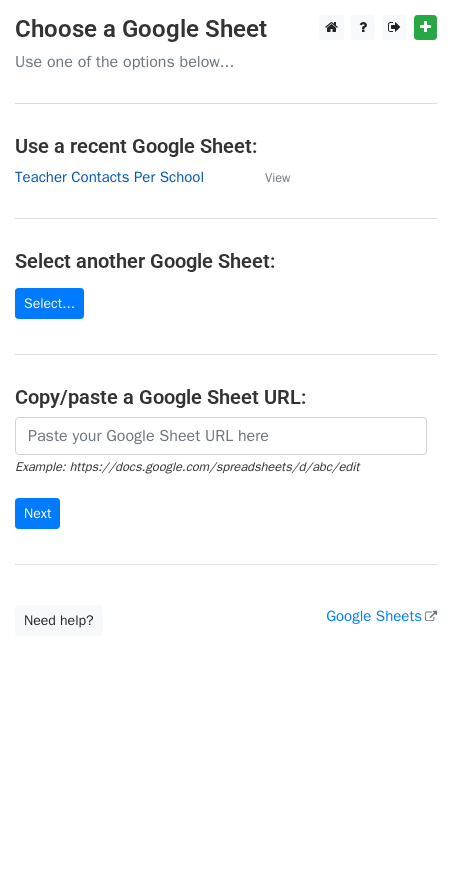 click on "Teacher Contacts Per School" at bounding box center (109, 177) 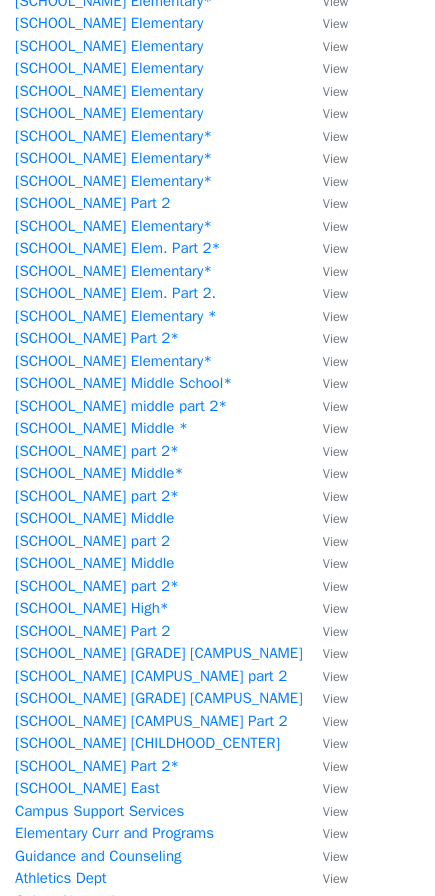 scroll, scrollTop: 408, scrollLeft: 0, axis: vertical 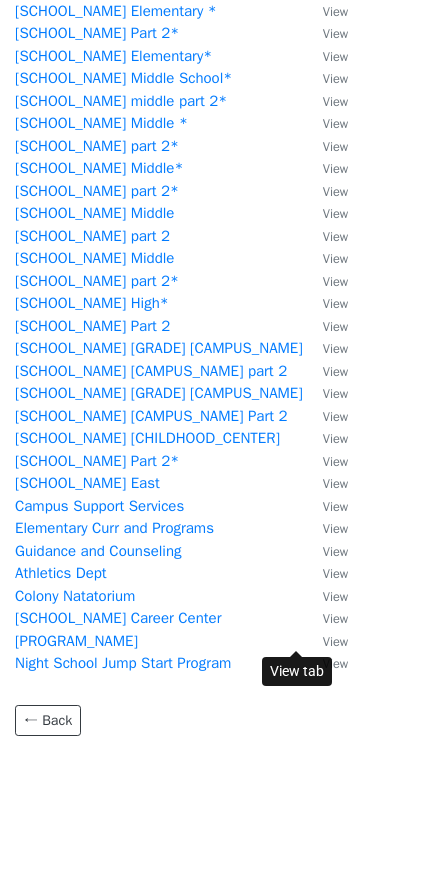 click on "View" at bounding box center (335, 642) 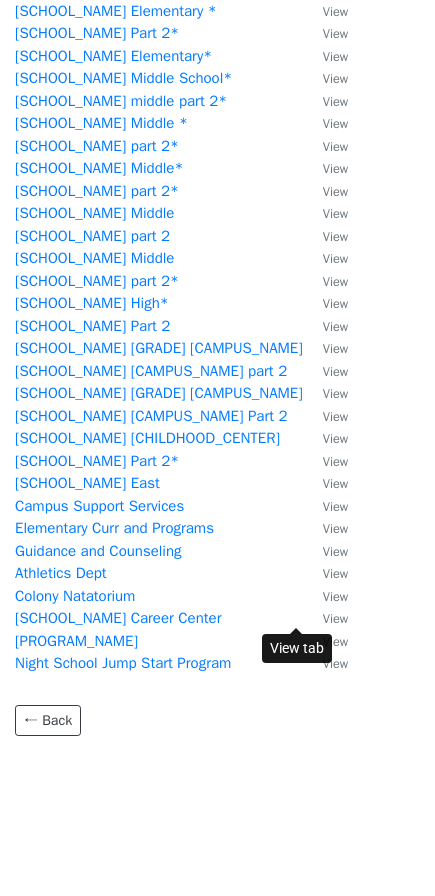 click on "View" at bounding box center [335, 619] 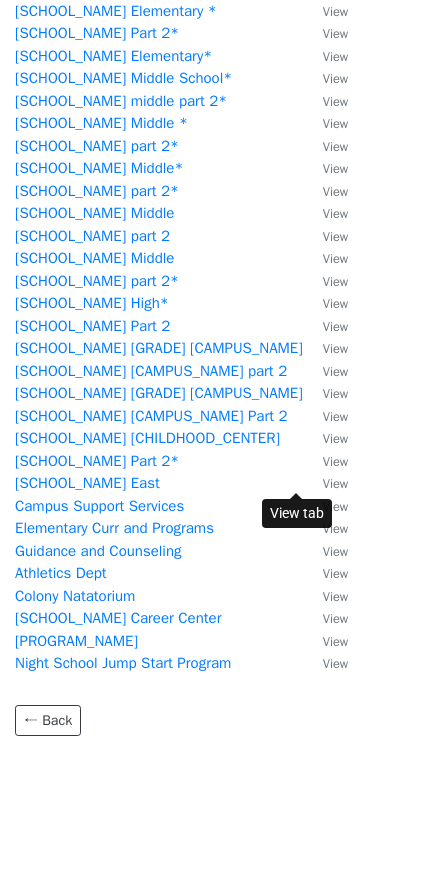 click on "View" at bounding box center (335, 484) 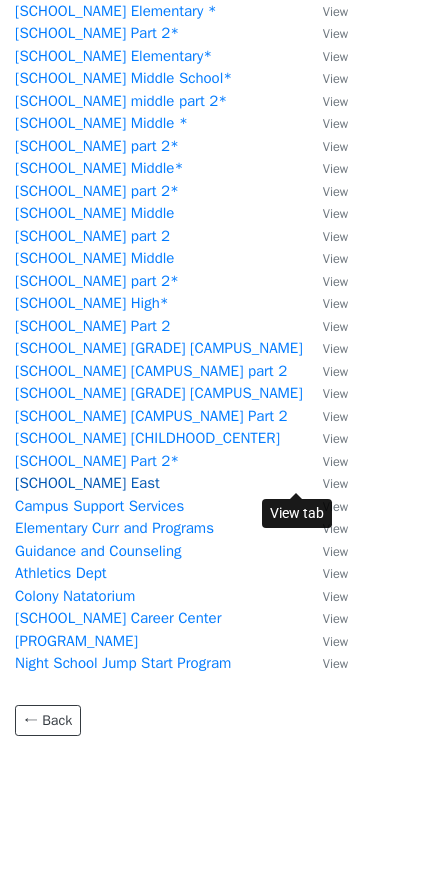 click on "[NAME] East" at bounding box center [87, 483] 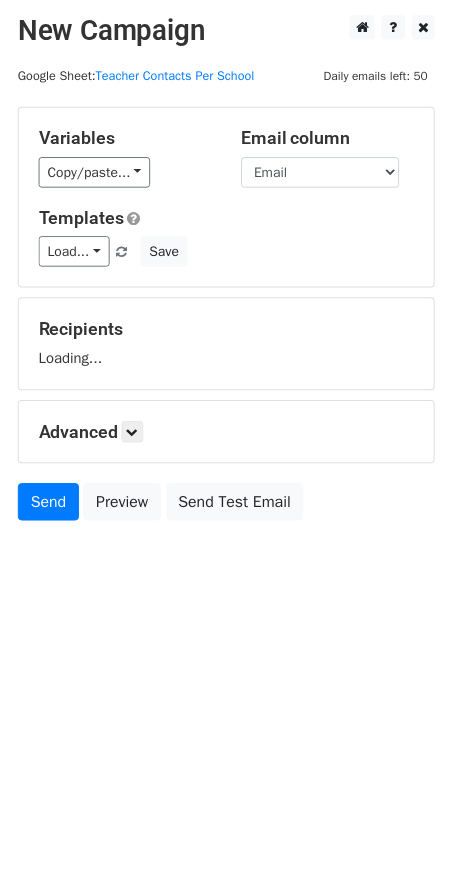 scroll, scrollTop: 0, scrollLeft: 0, axis: both 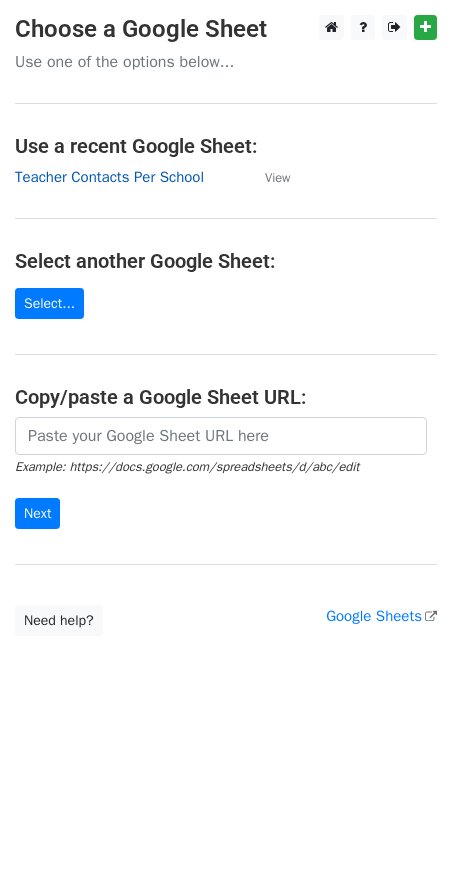 click on "Teacher Contacts Per School" at bounding box center (109, 177) 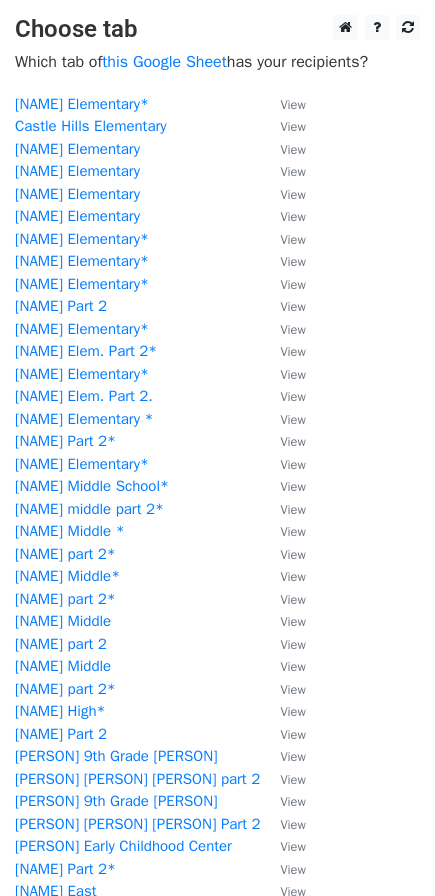 scroll, scrollTop: 0, scrollLeft: 0, axis: both 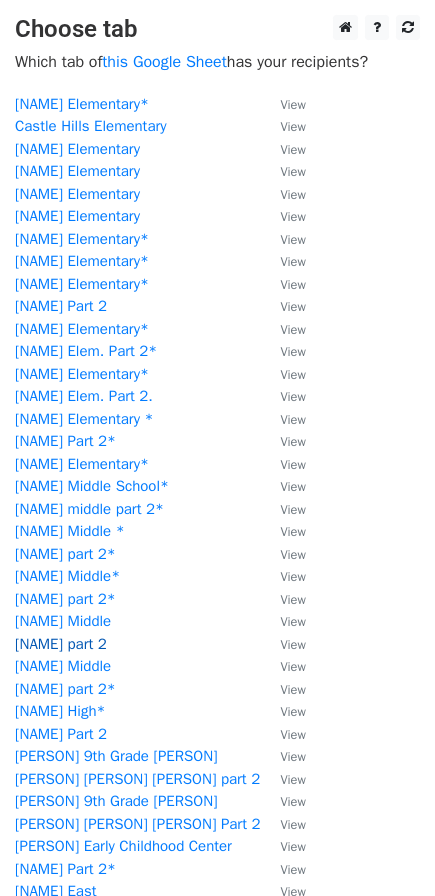 click on "[NAME] part 2" at bounding box center [61, 644] 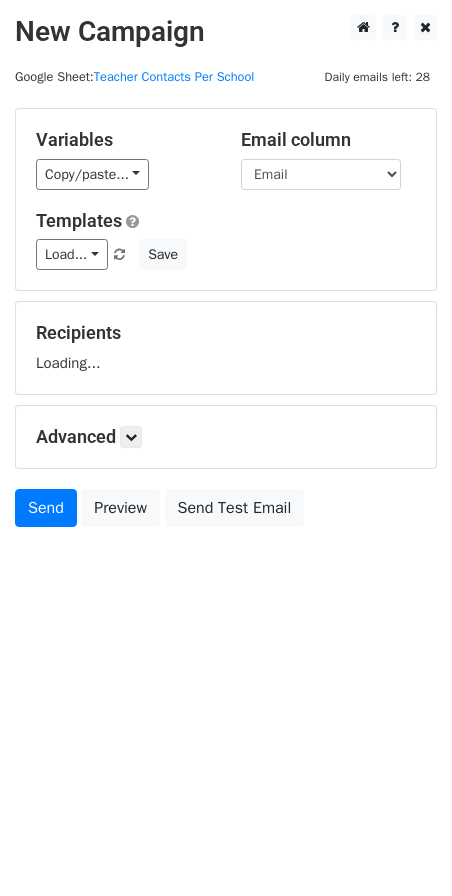 scroll, scrollTop: 0, scrollLeft: 0, axis: both 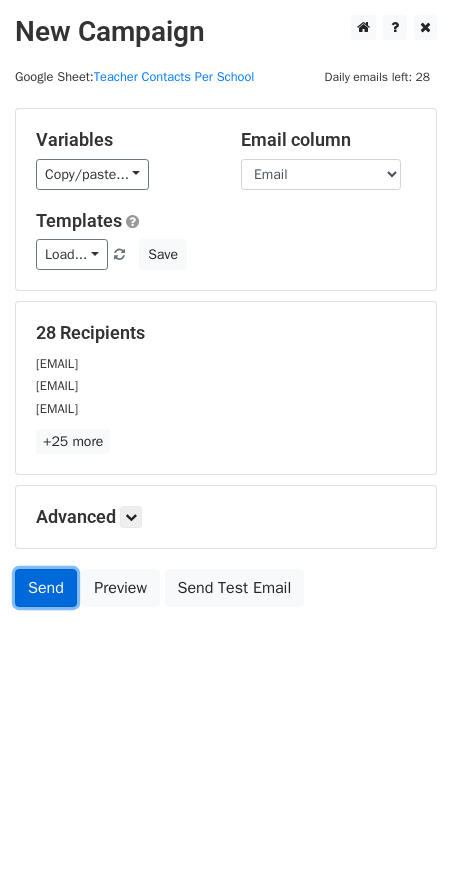 click on "Send" at bounding box center [46, 588] 